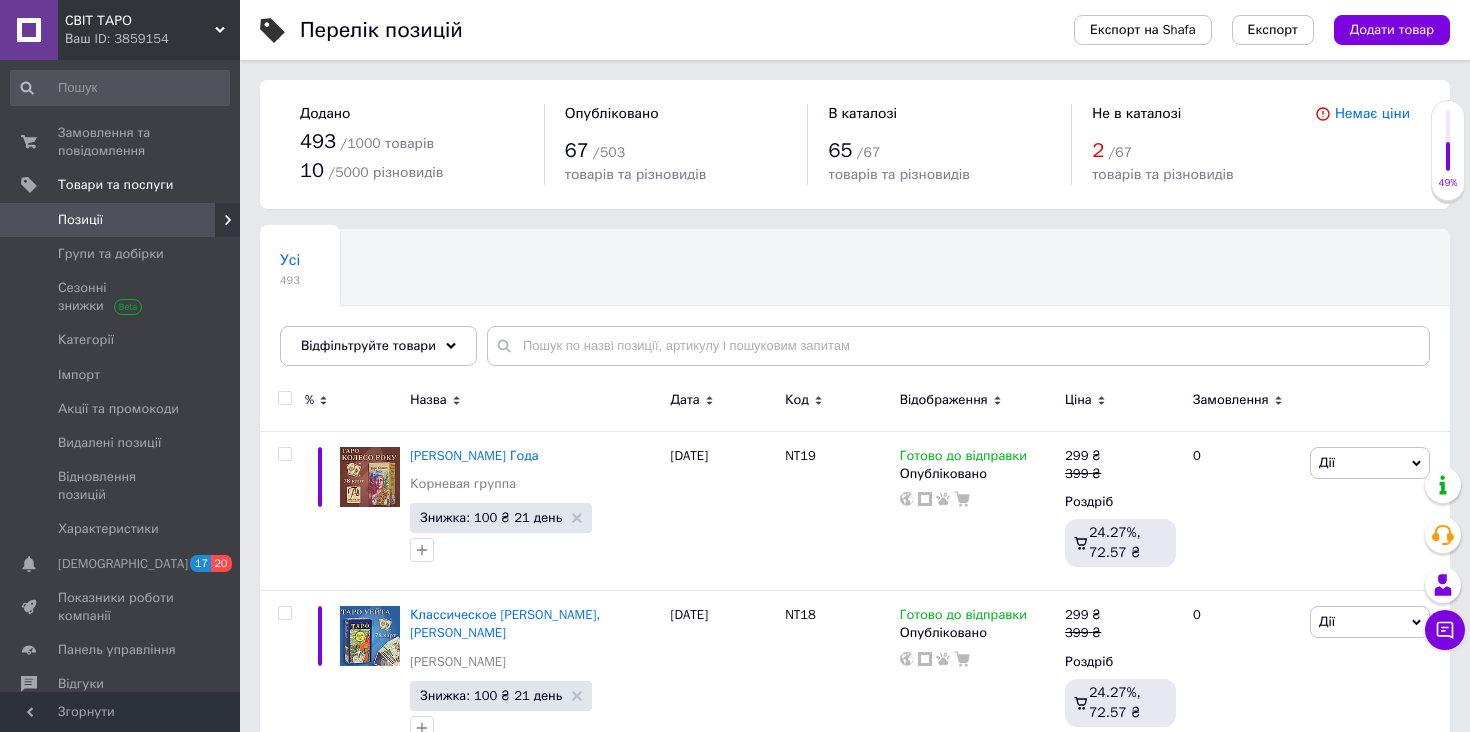 click on "Замовлення та повідомлення" at bounding box center (121, 142) 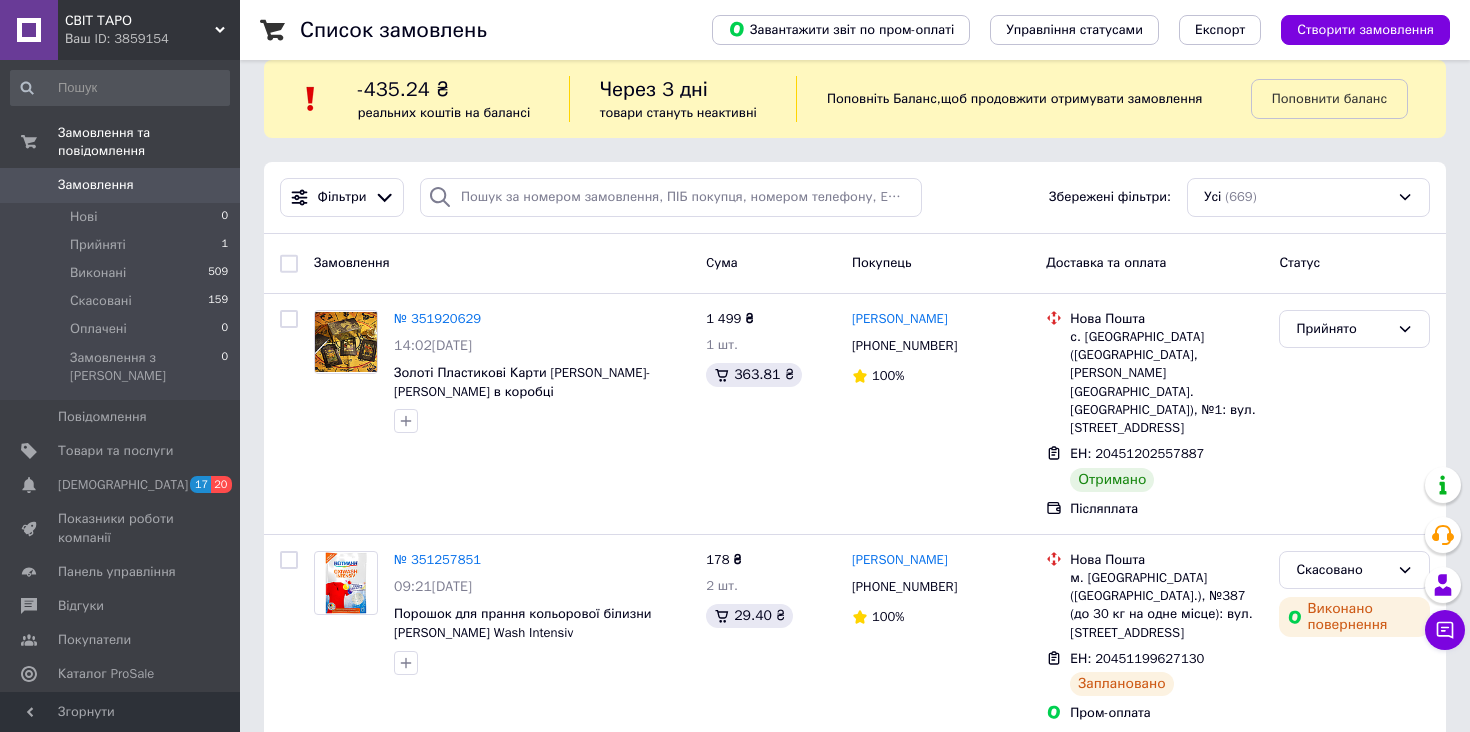 scroll, scrollTop: 26, scrollLeft: 0, axis: vertical 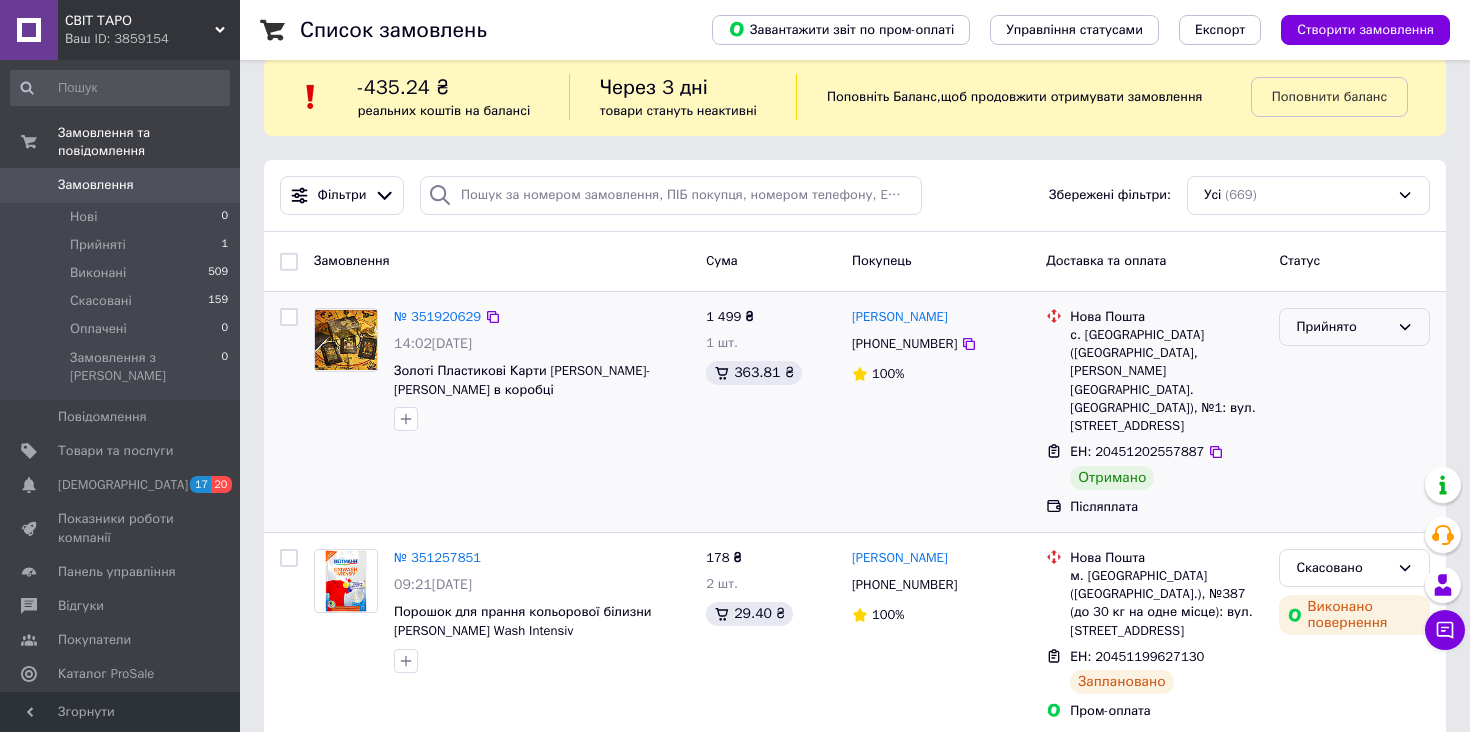 click on "Прийнято" at bounding box center (1342, 327) 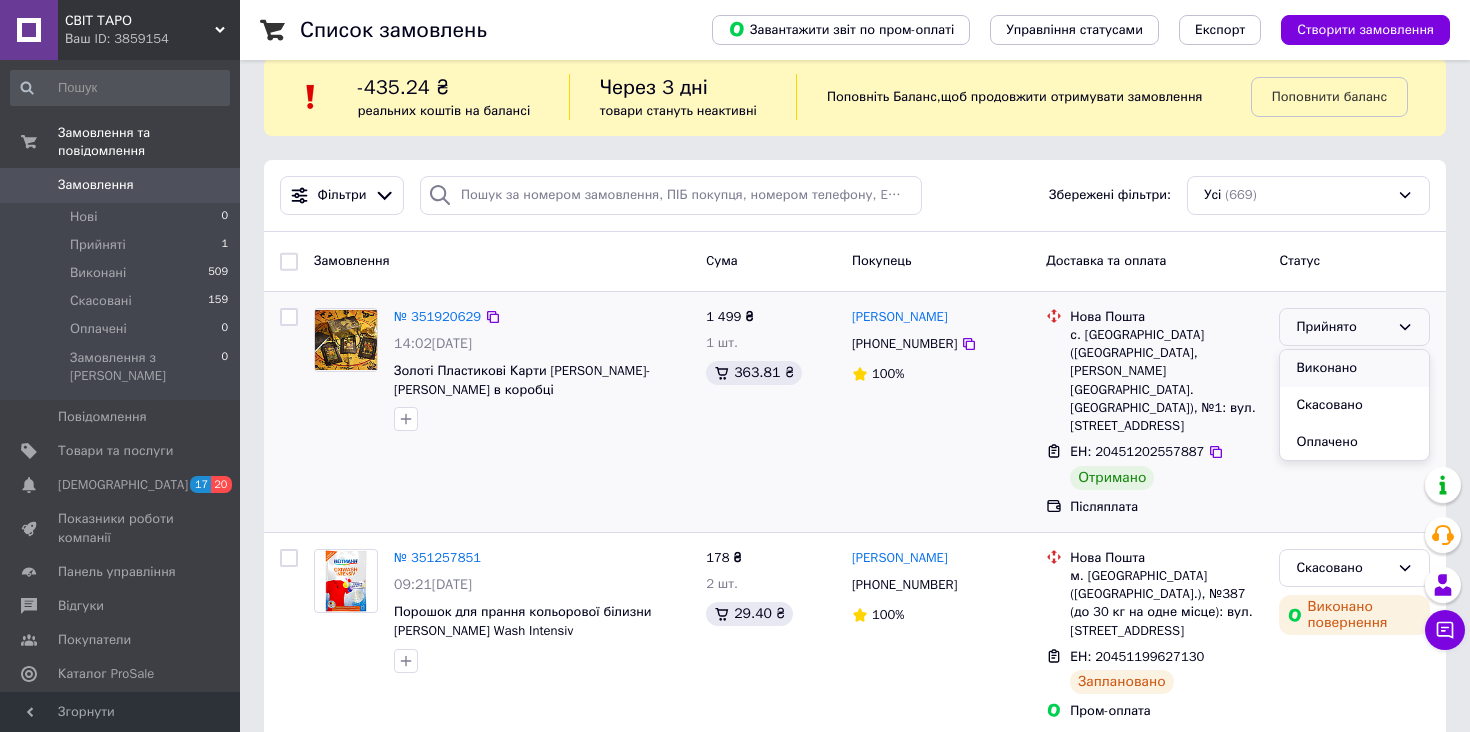 click on "Виконано" at bounding box center [1354, 368] 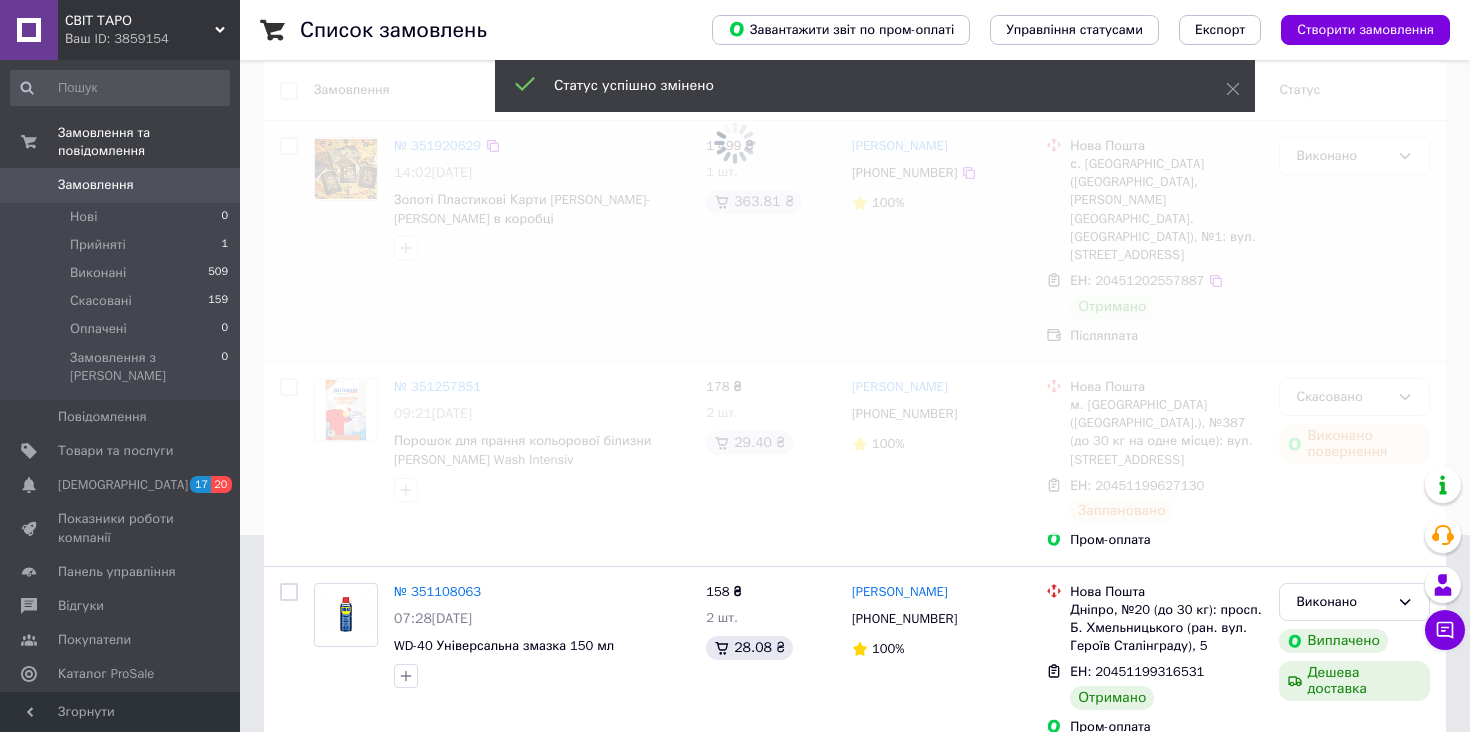scroll, scrollTop: 194, scrollLeft: 0, axis: vertical 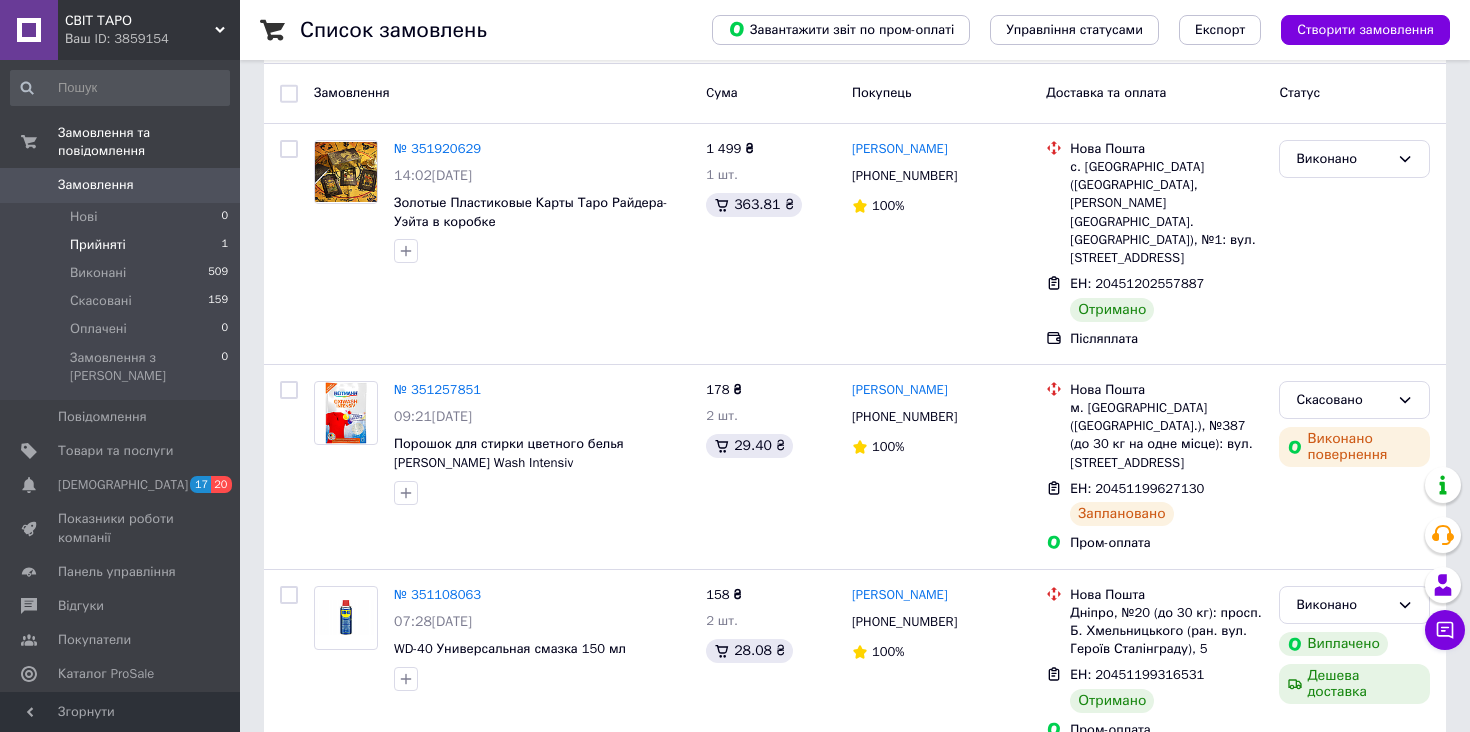 click on "Прийняті 1" at bounding box center [120, 245] 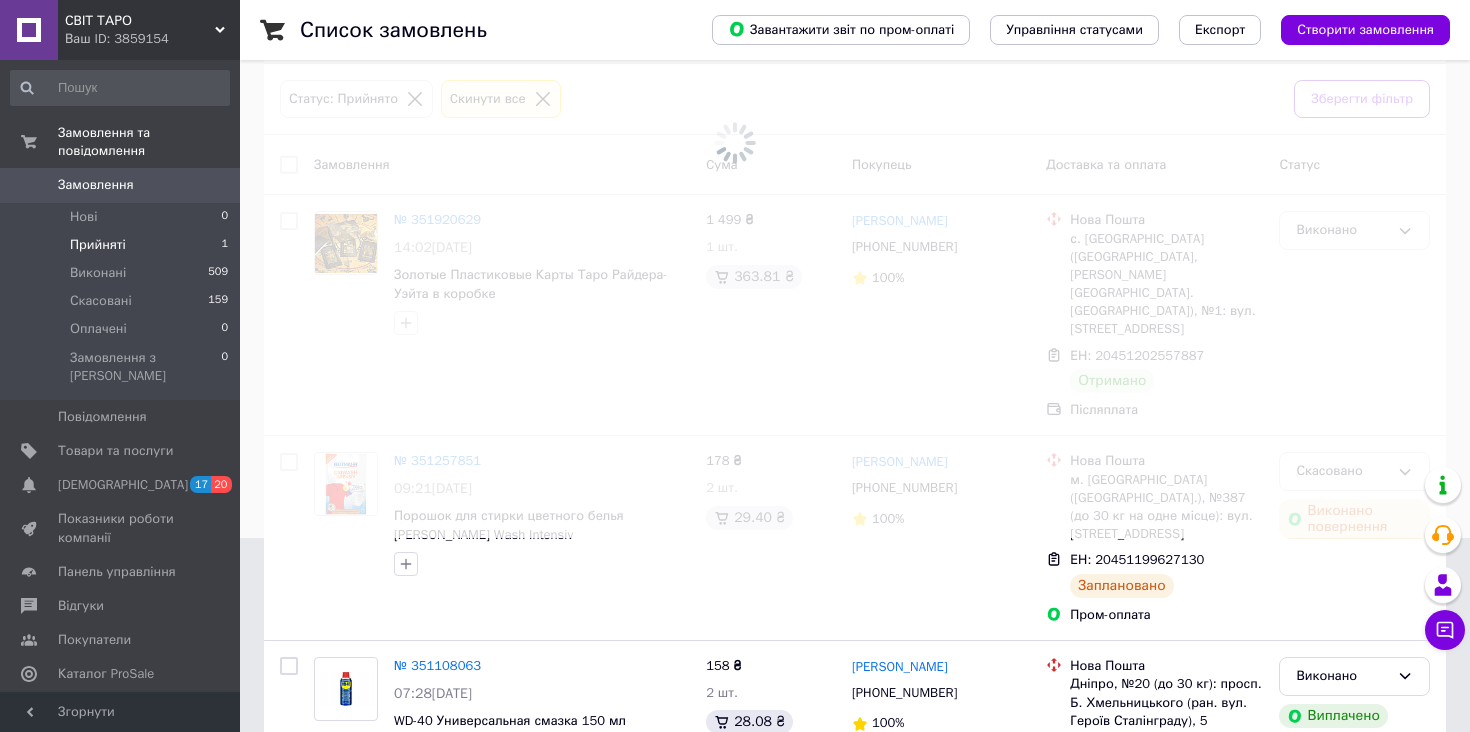 scroll, scrollTop: 0, scrollLeft: 0, axis: both 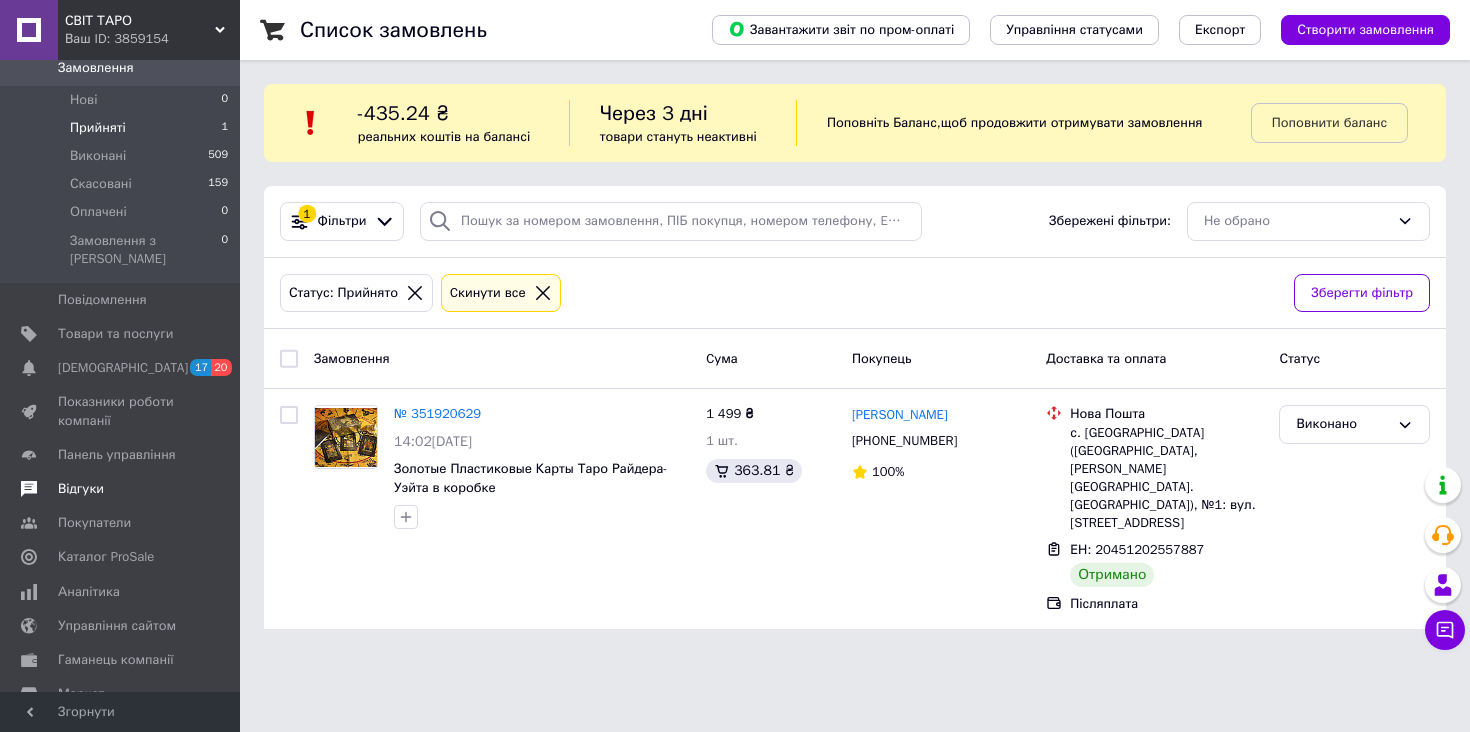click on "Відгуки" at bounding box center [121, 489] 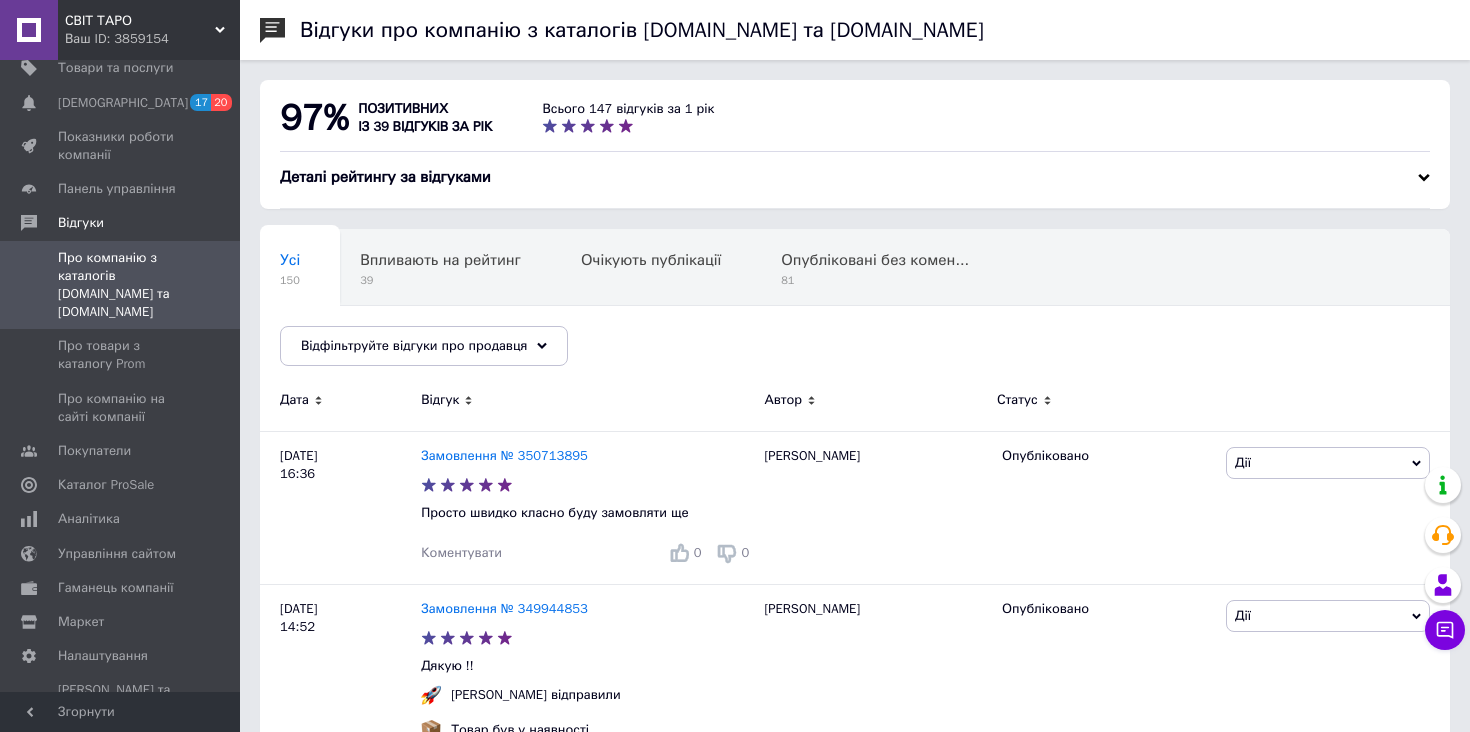 scroll, scrollTop: 15, scrollLeft: 0, axis: vertical 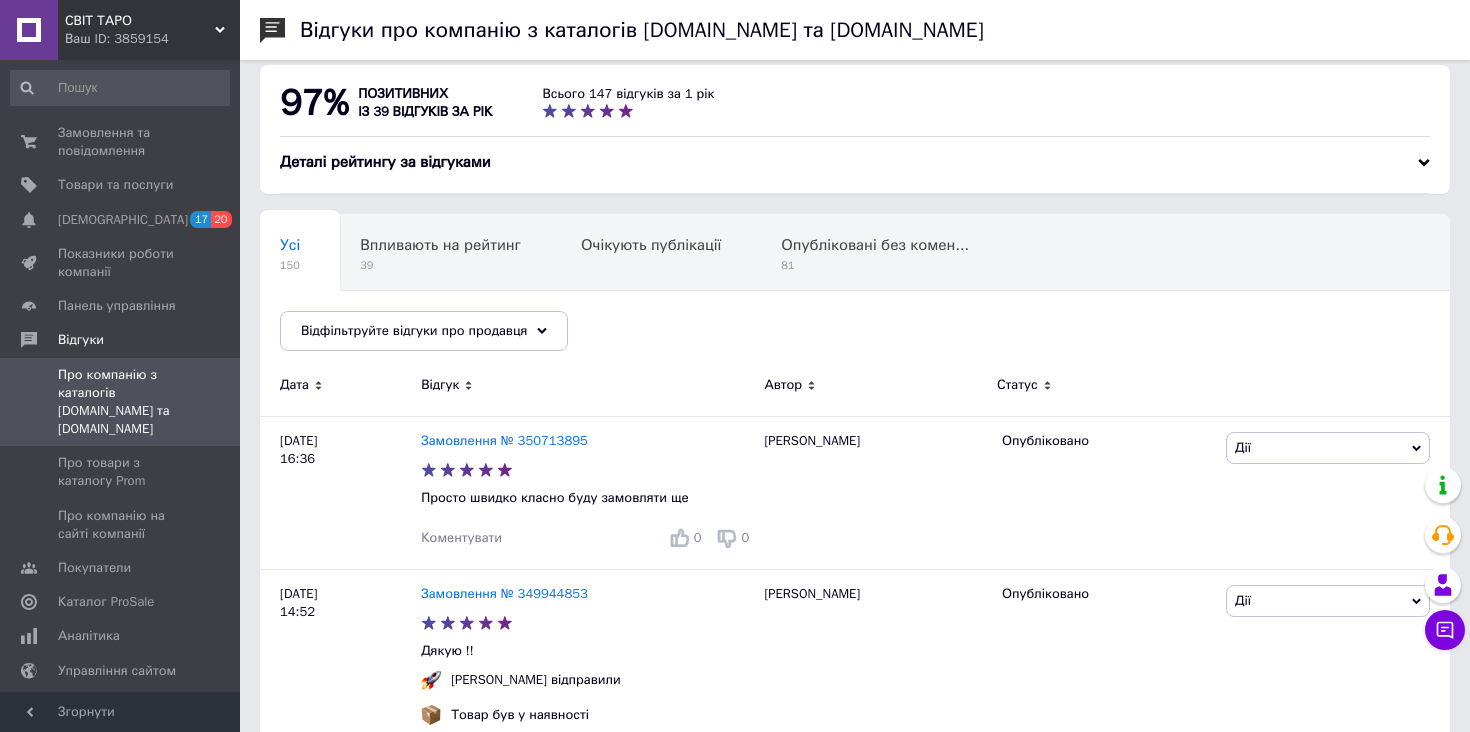 click at bounding box center [120, 88] 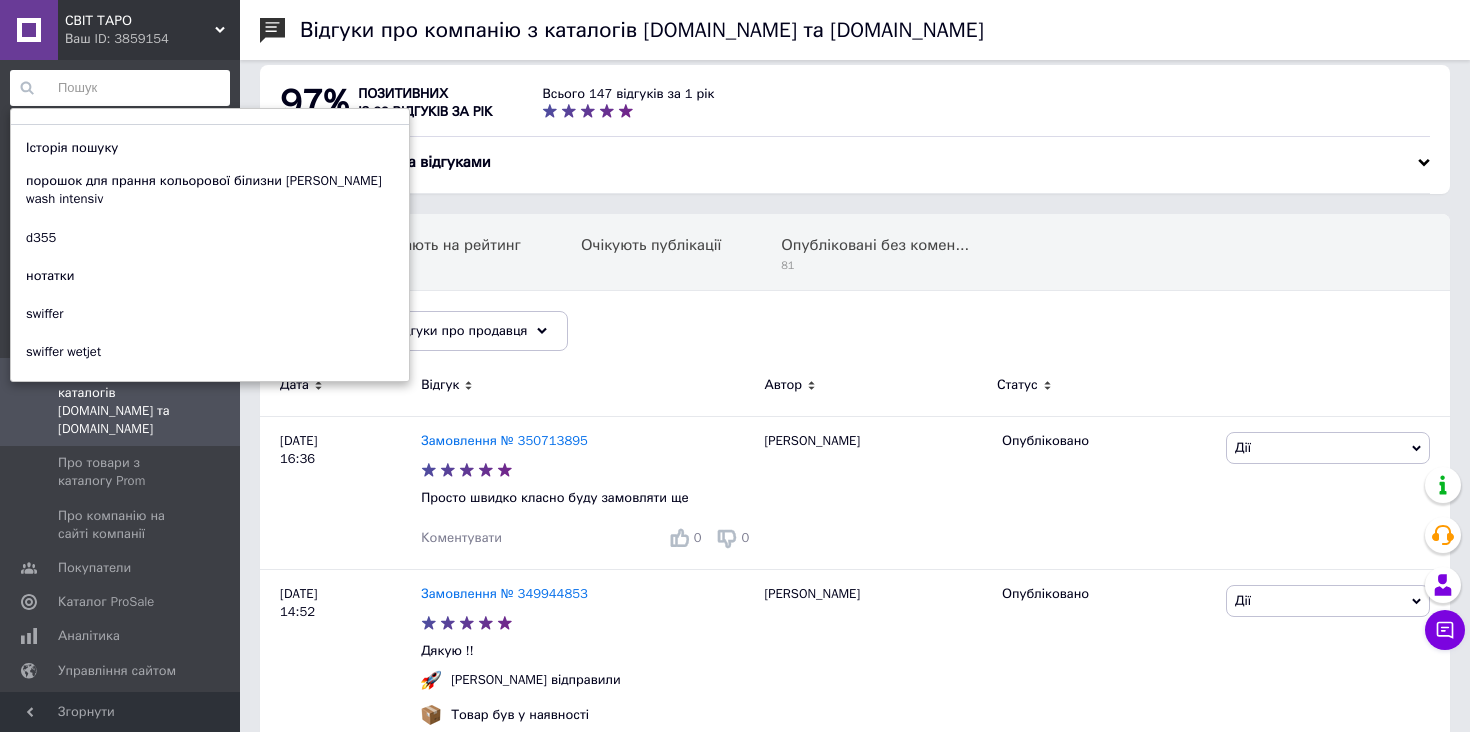 click at bounding box center (120, 88) 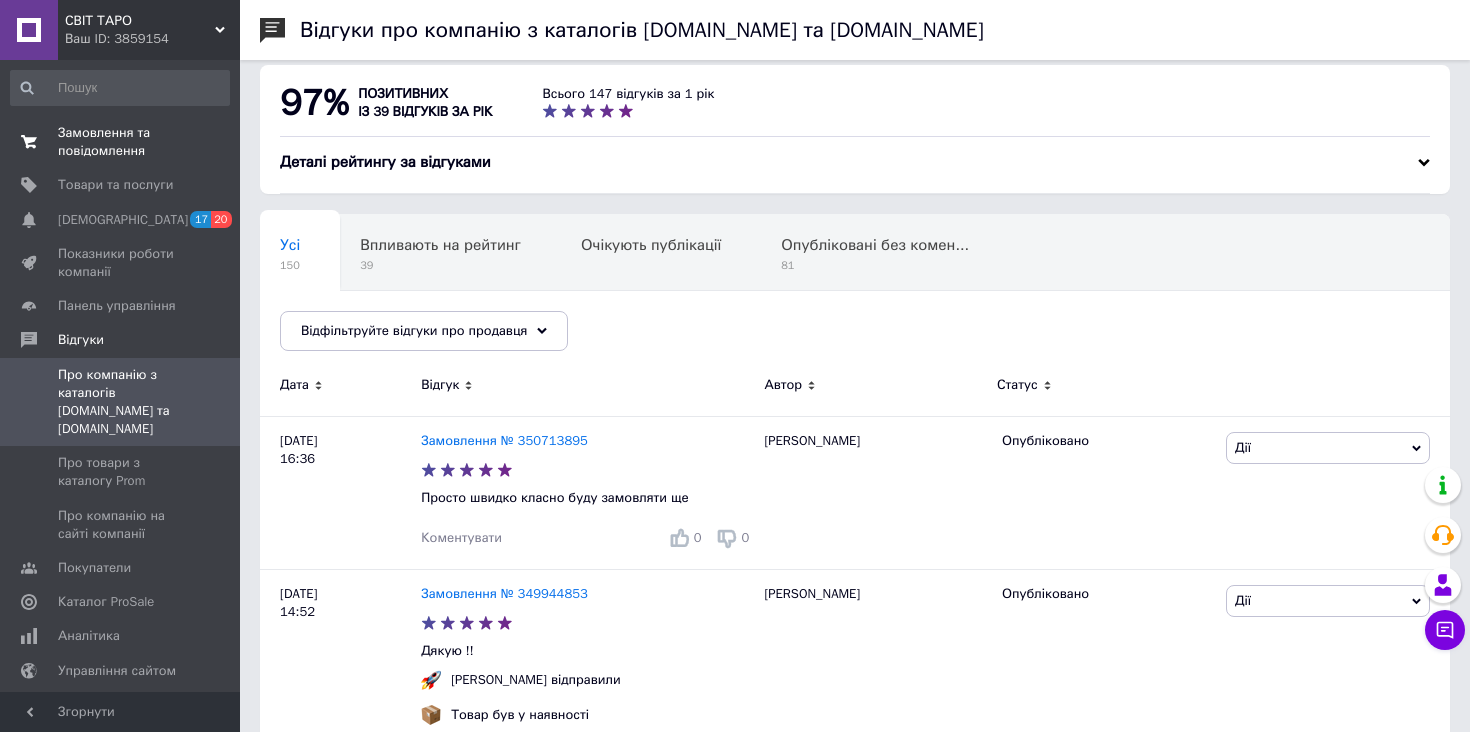 click on "Замовлення та повідомлення" at bounding box center [121, 142] 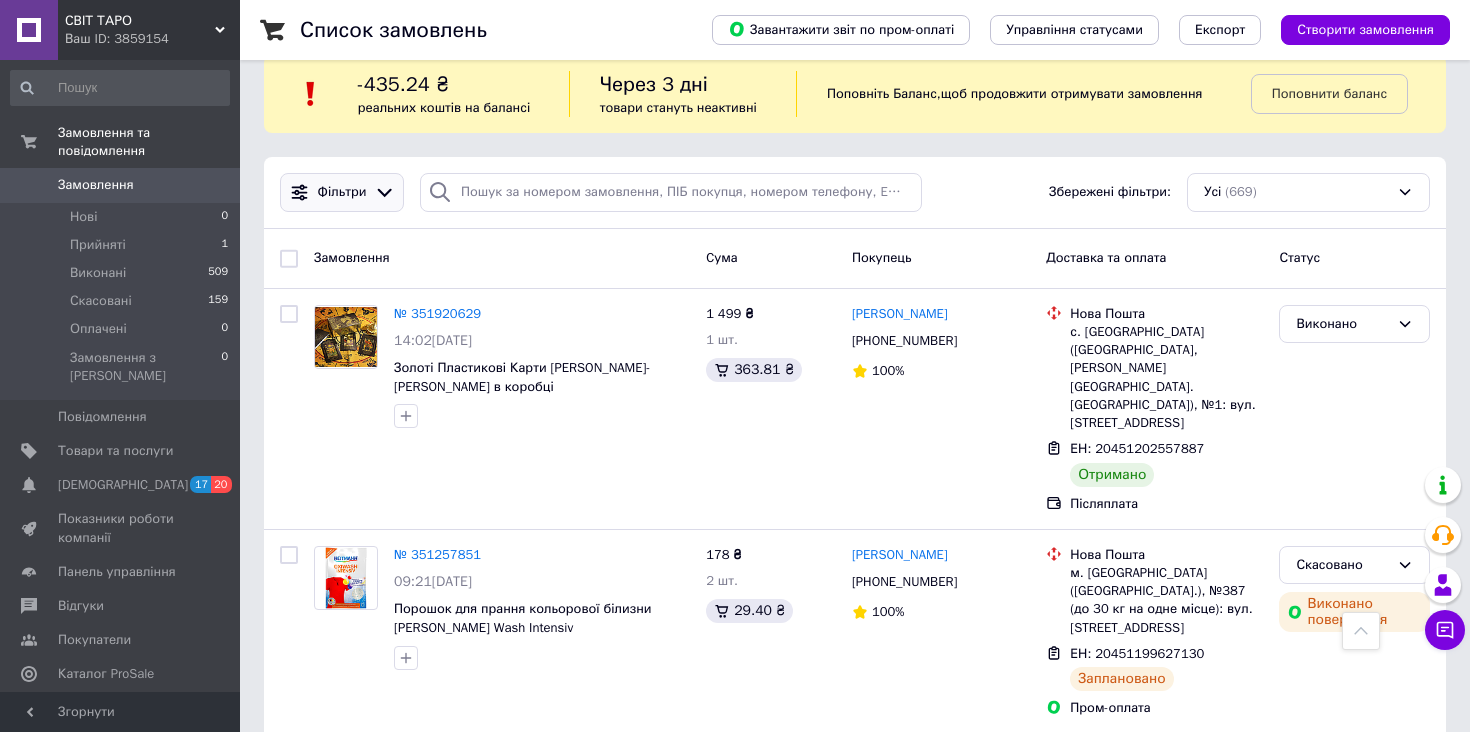 scroll, scrollTop: 0, scrollLeft: 0, axis: both 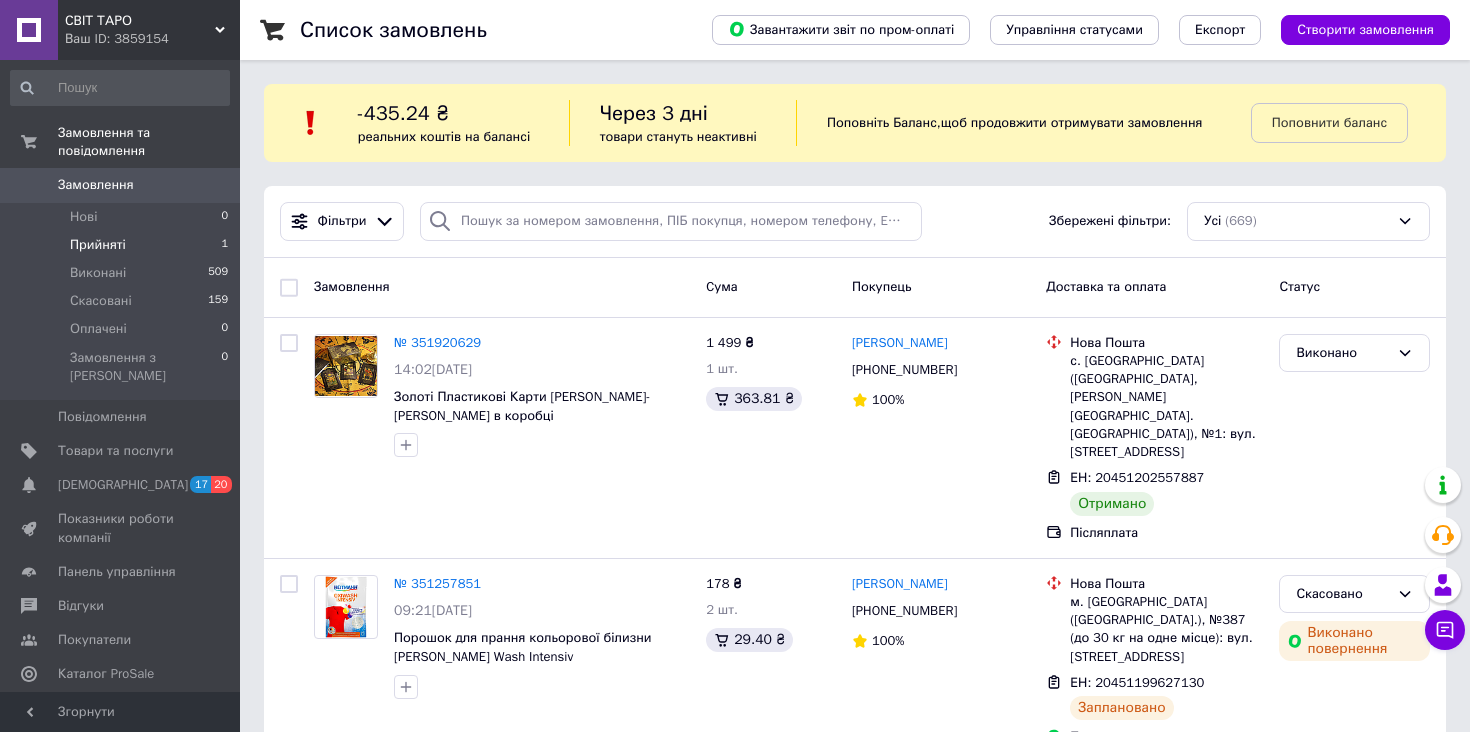 click on "Прийняті 1" at bounding box center (120, 245) 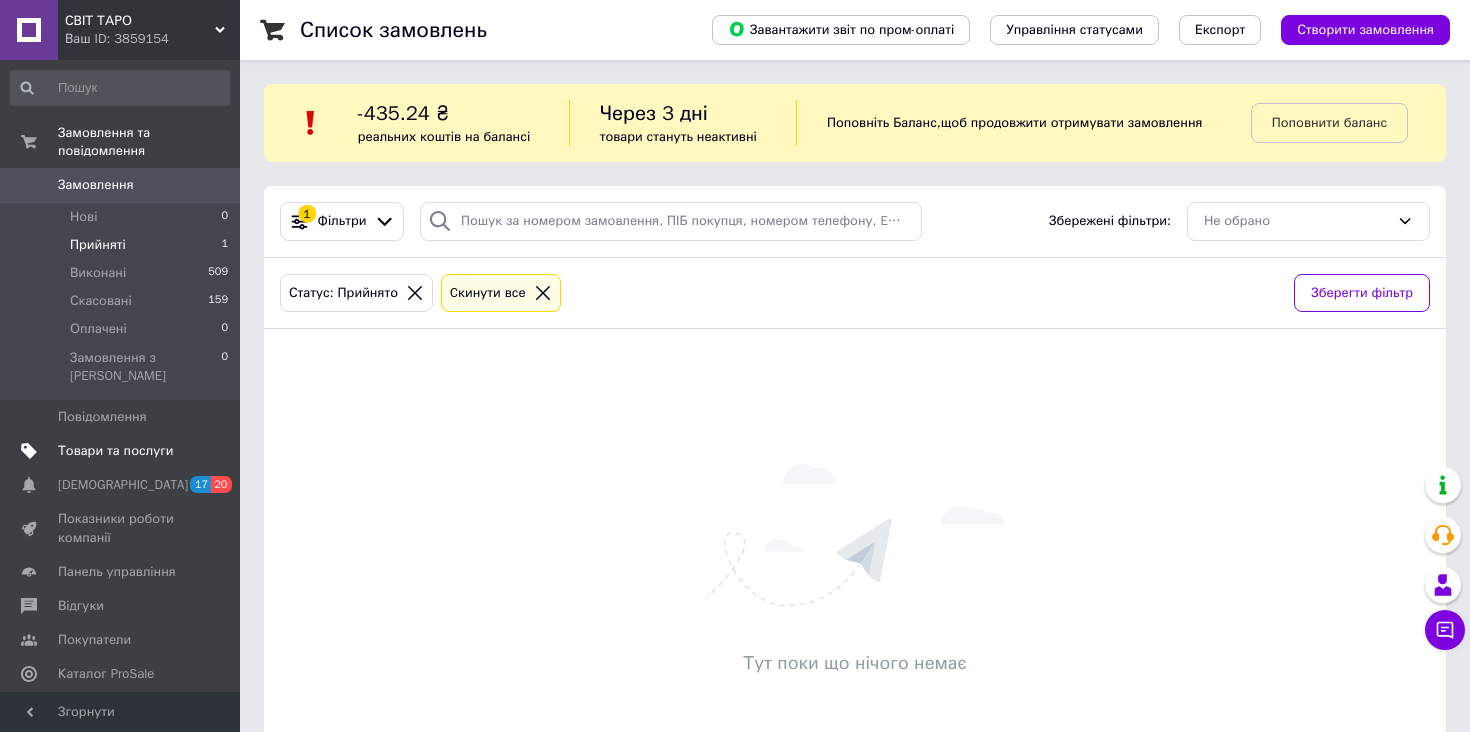 click on "Товари та послуги" at bounding box center (115, 451) 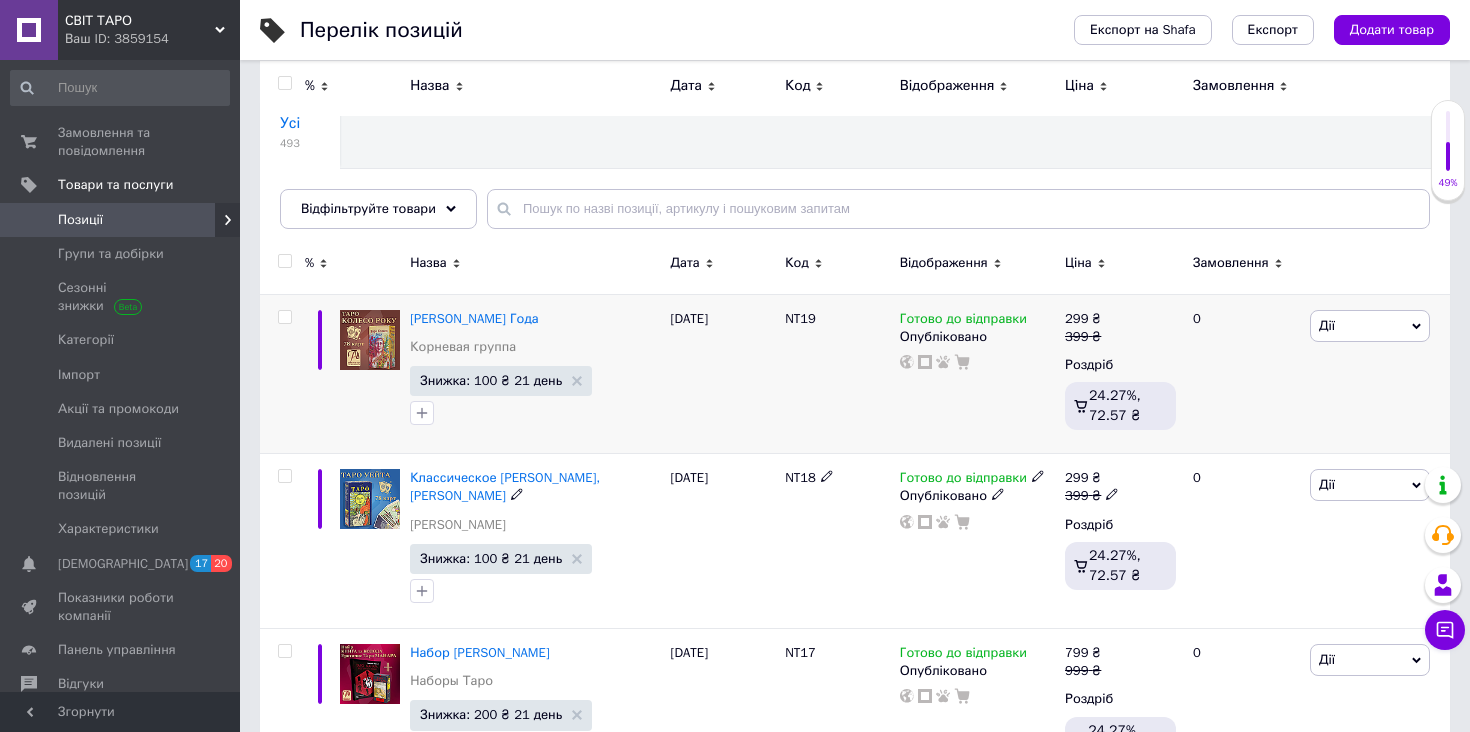 scroll, scrollTop: 135, scrollLeft: 0, axis: vertical 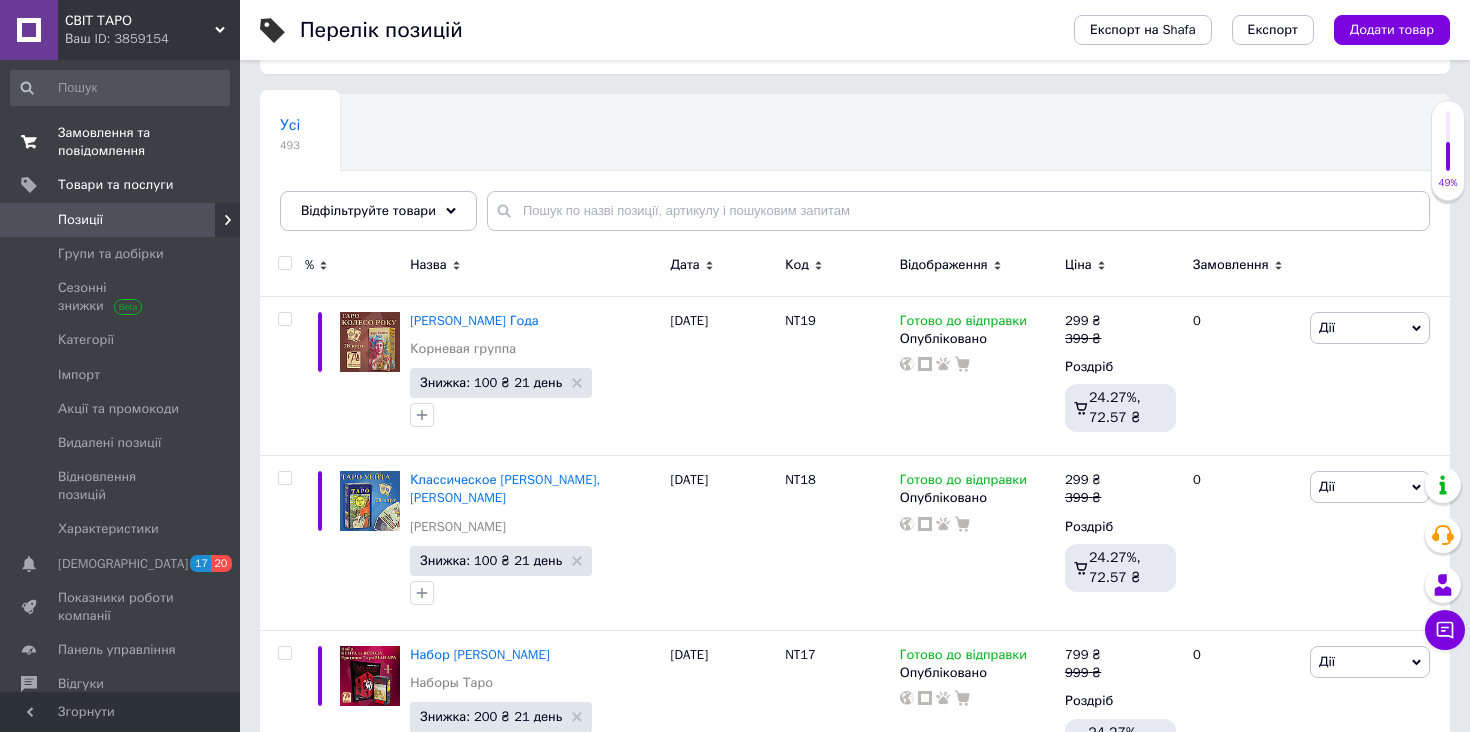 click on "Замовлення та повідомлення" at bounding box center (121, 142) 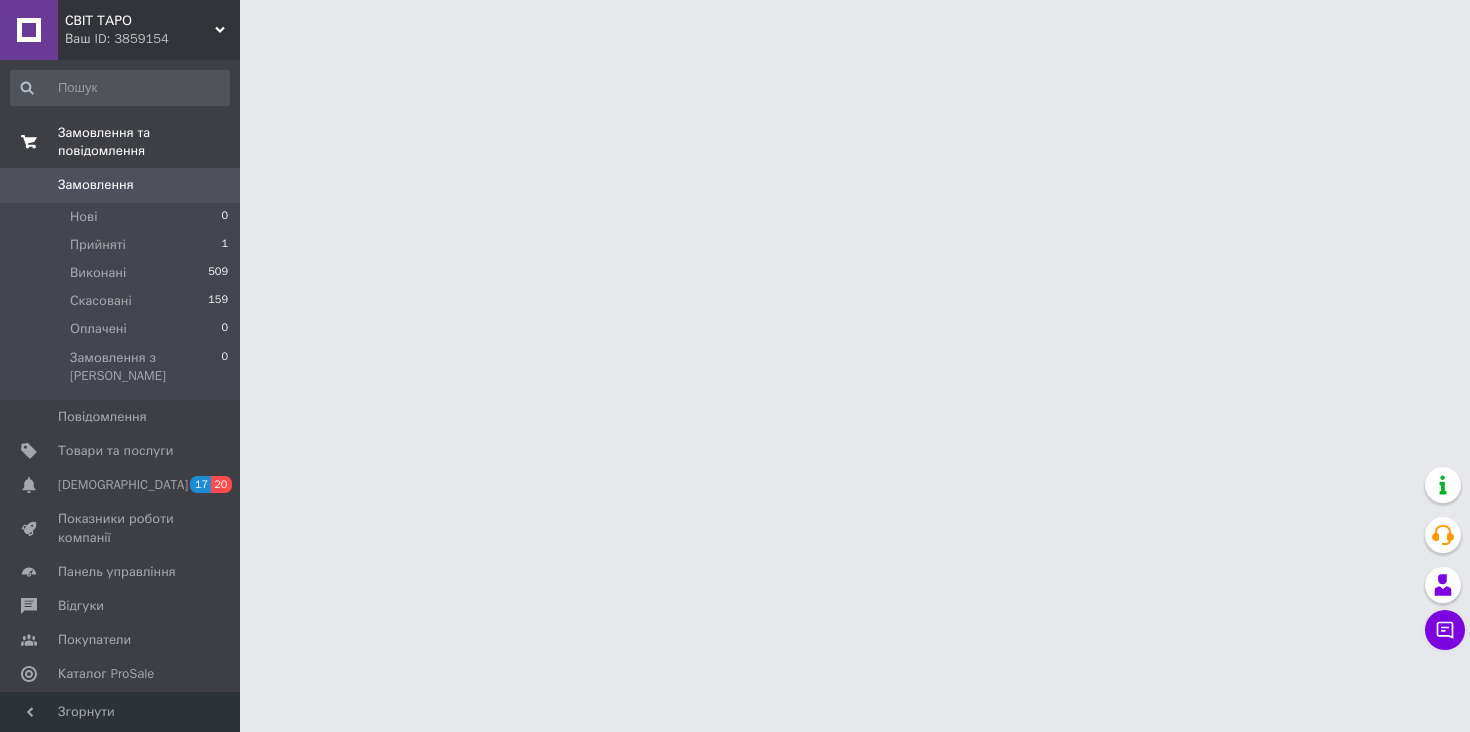 scroll, scrollTop: 0, scrollLeft: 0, axis: both 